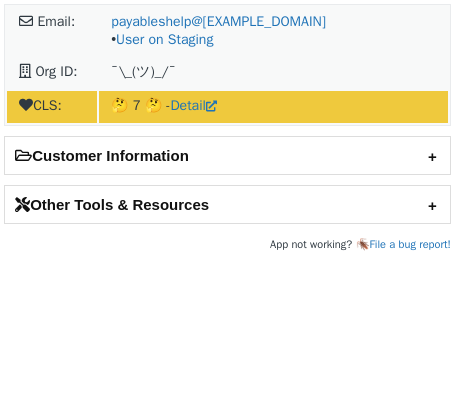 scroll, scrollTop: 0, scrollLeft: 0, axis: both 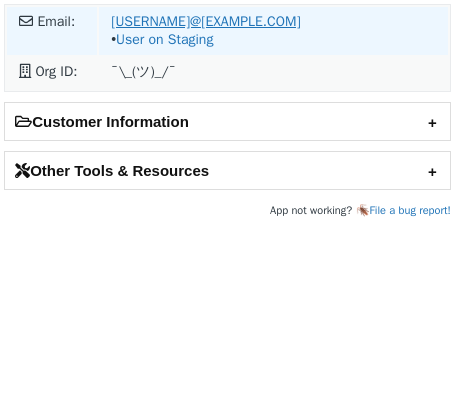 click on "[EMAIL]" at bounding box center [134, 21] 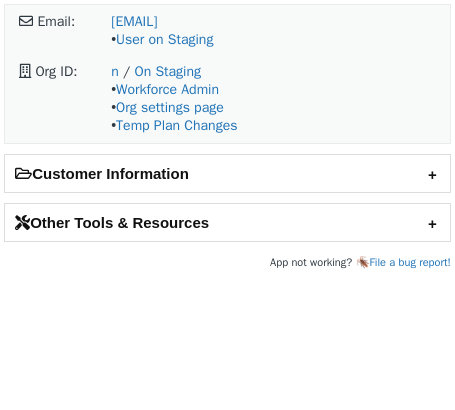 scroll, scrollTop: 0, scrollLeft: 0, axis: both 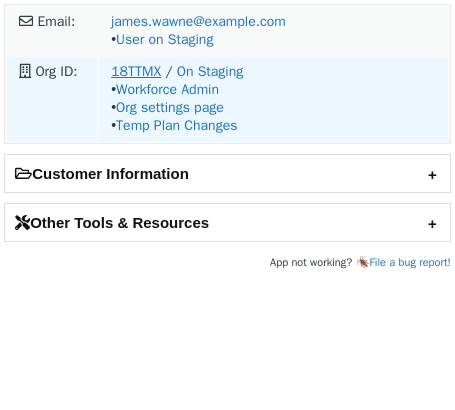 click on "18TTMX" at bounding box center (136, 71) 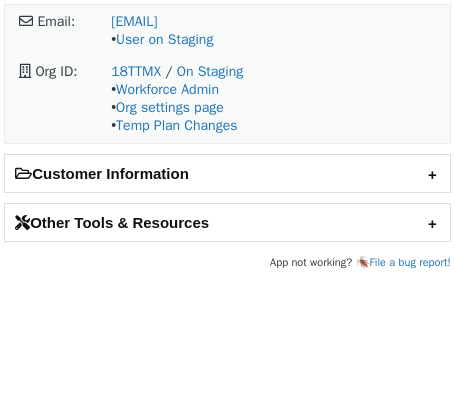 scroll, scrollTop: 0, scrollLeft: 0, axis: both 